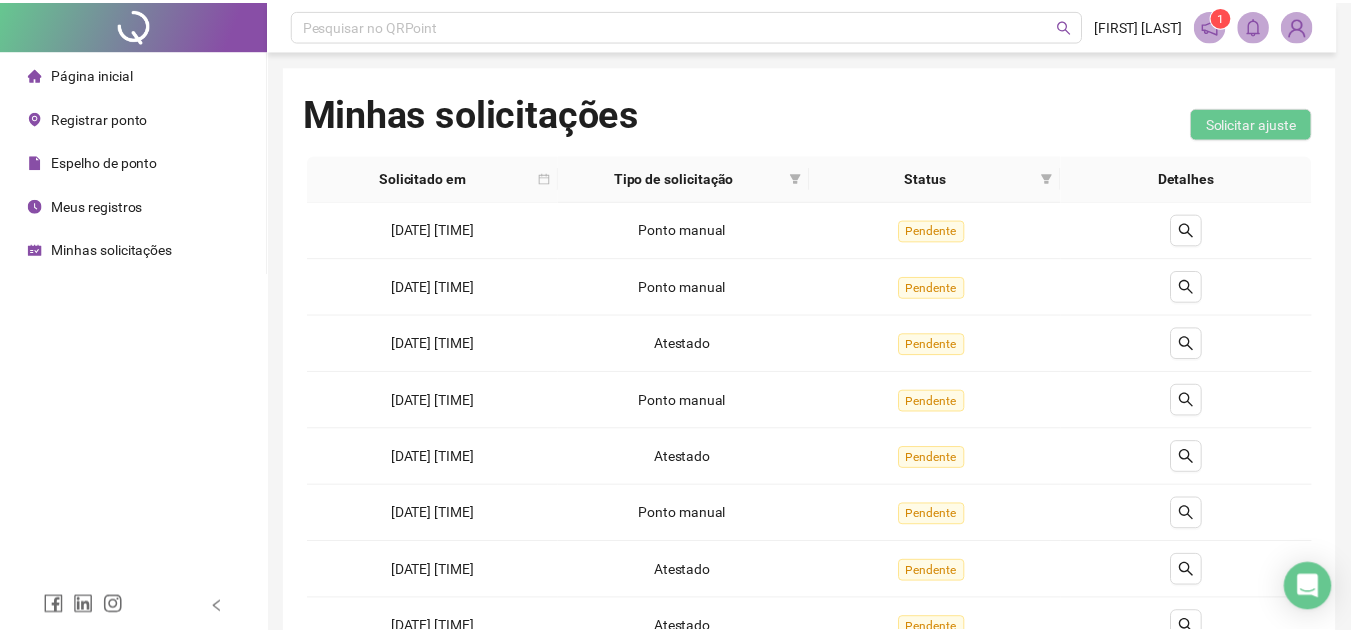 scroll, scrollTop: 119, scrollLeft: 0, axis: vertical 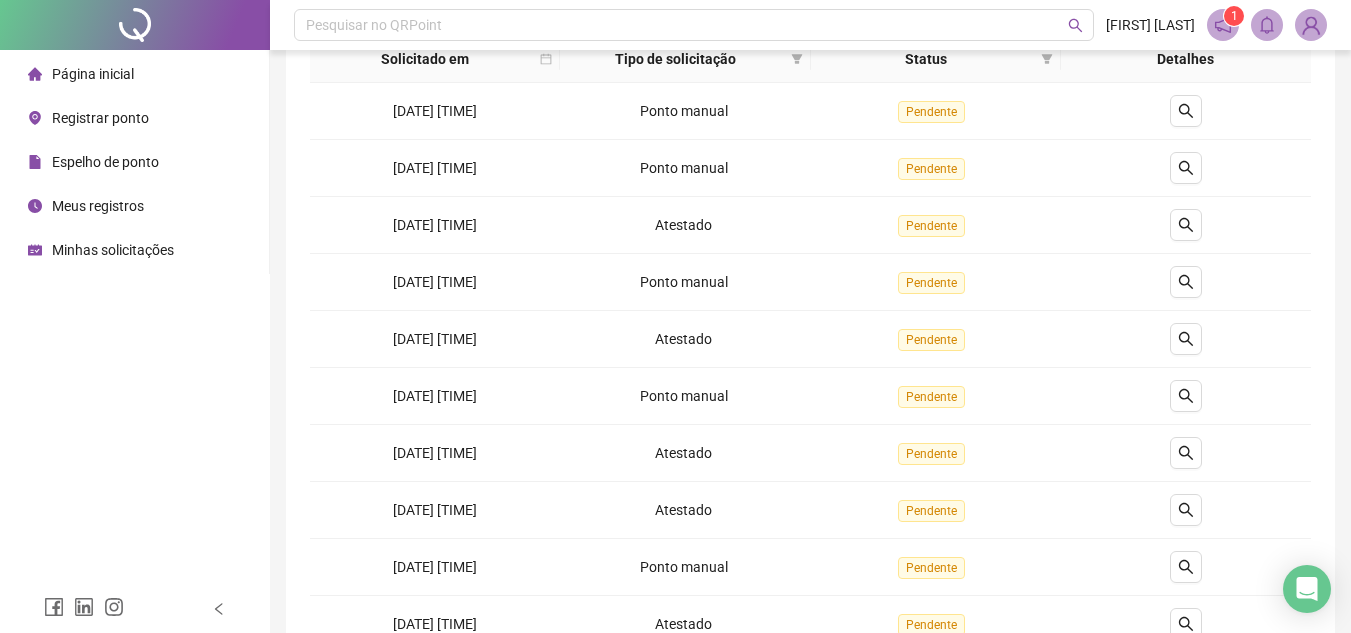 click at bounding box center (135, 25) 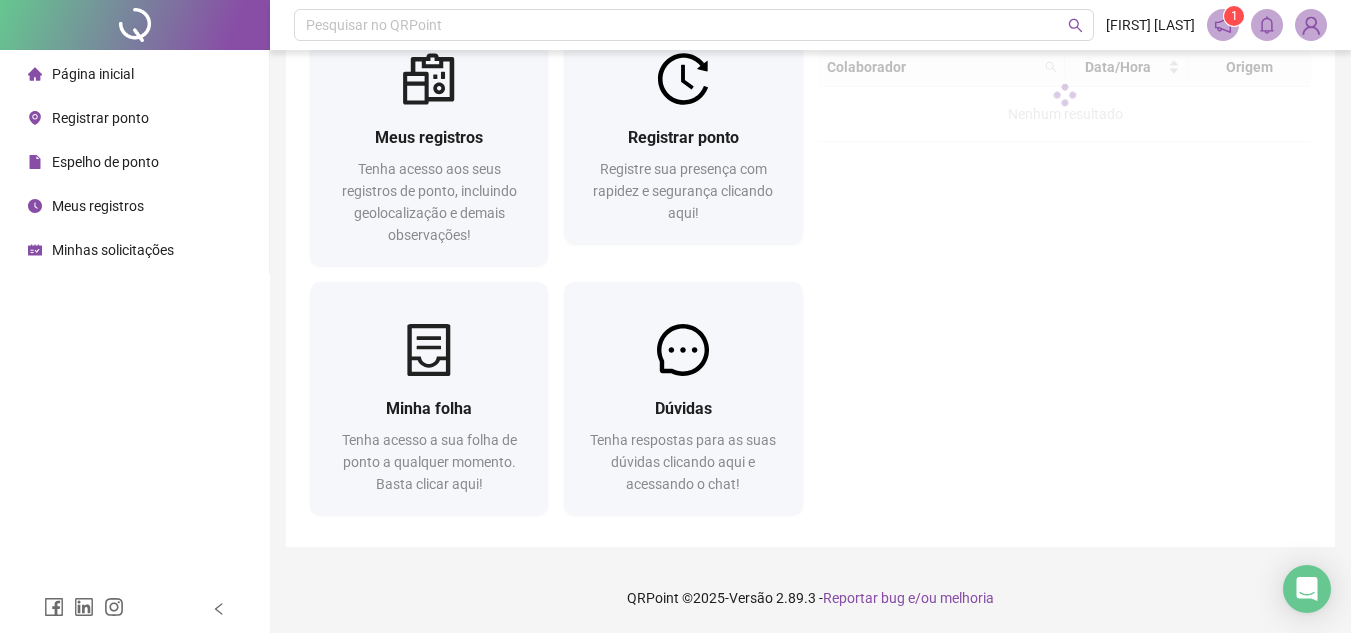 scroll, scrollTop: 79, scrollLeft: 0, axis: vertical 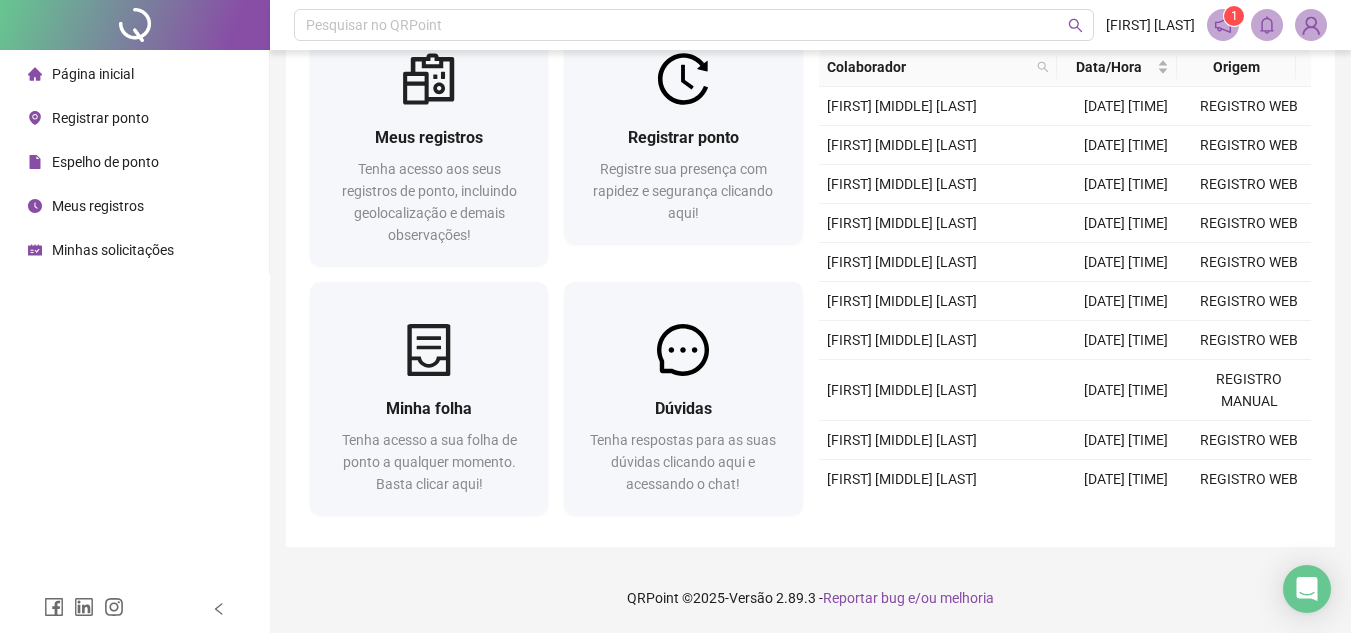 click on "Minhas solicitações" at bounding box center [113, 250] 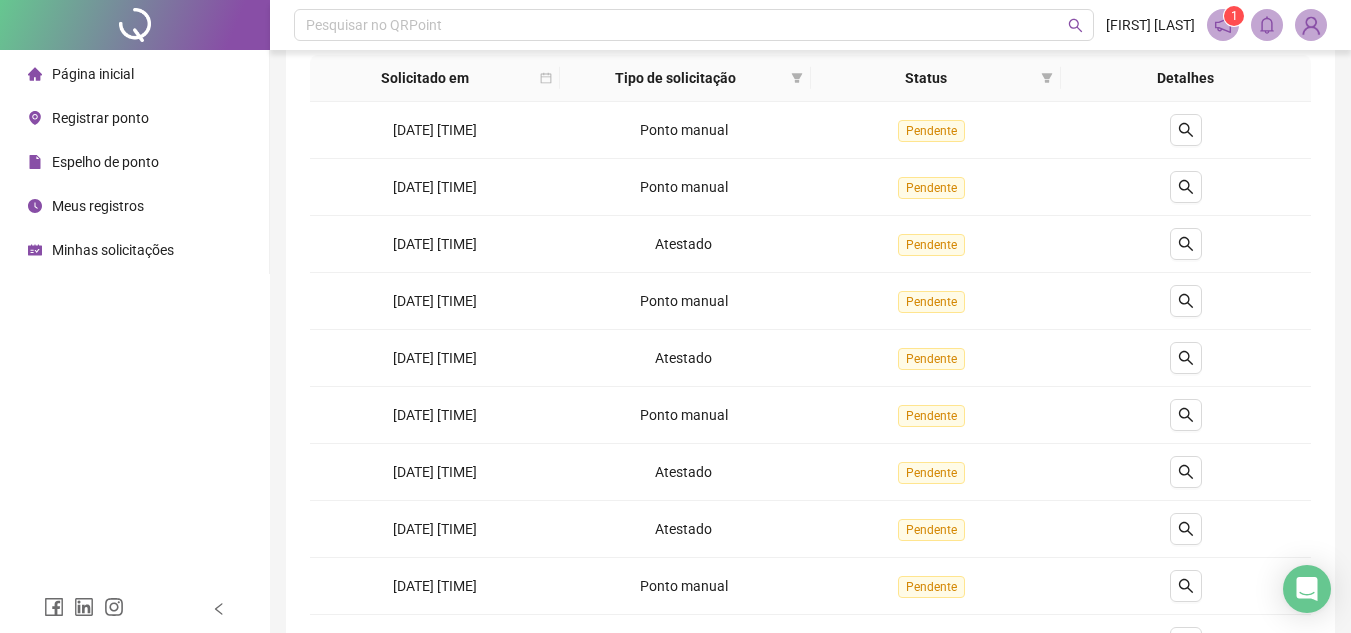 scroll, scrollTop: 0, scrollLeft: 0, axis: both 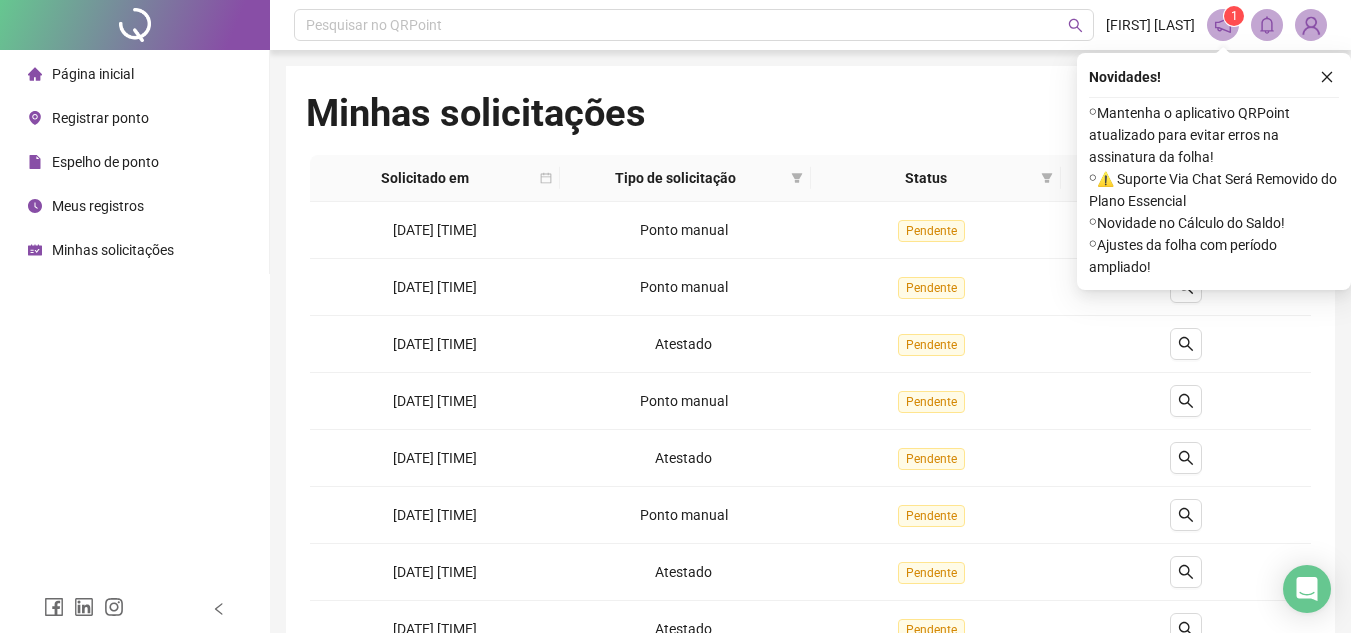drag, startPoint x: 1329, startPoint y: 75, endPoint x: 1312, endPoint y: 58, distance: 24.04163 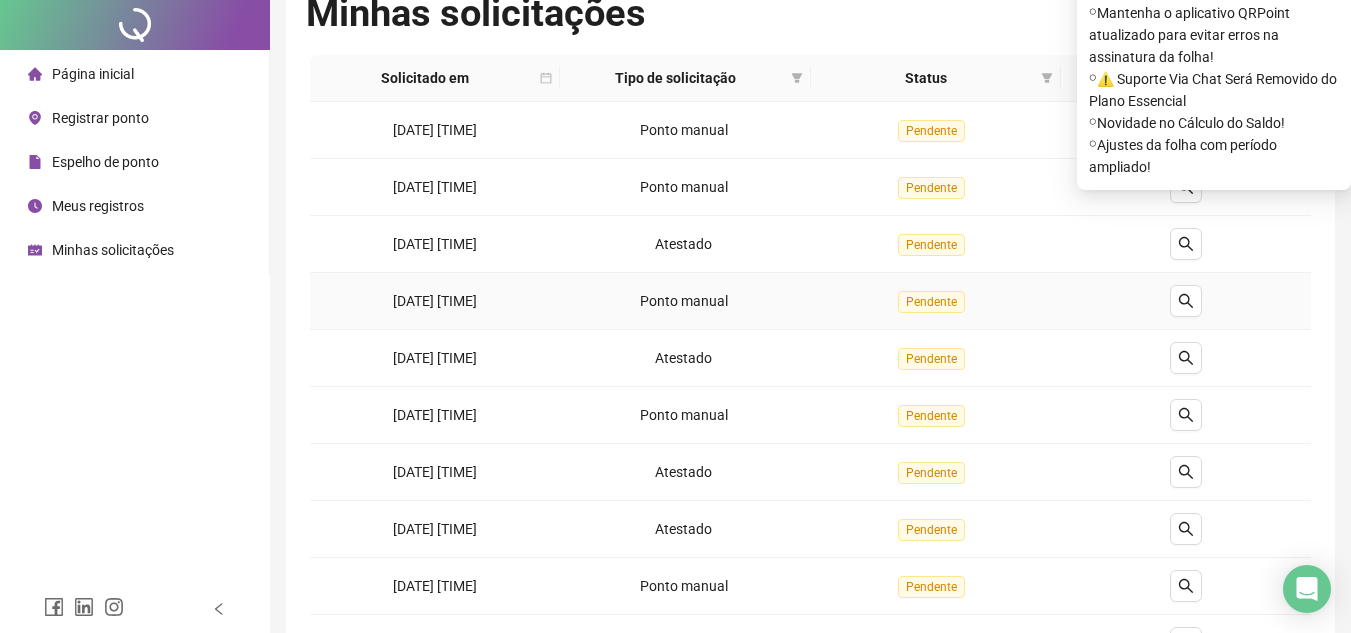 scroll, scrollTop: 0, scrollLeft: 0, axis: both 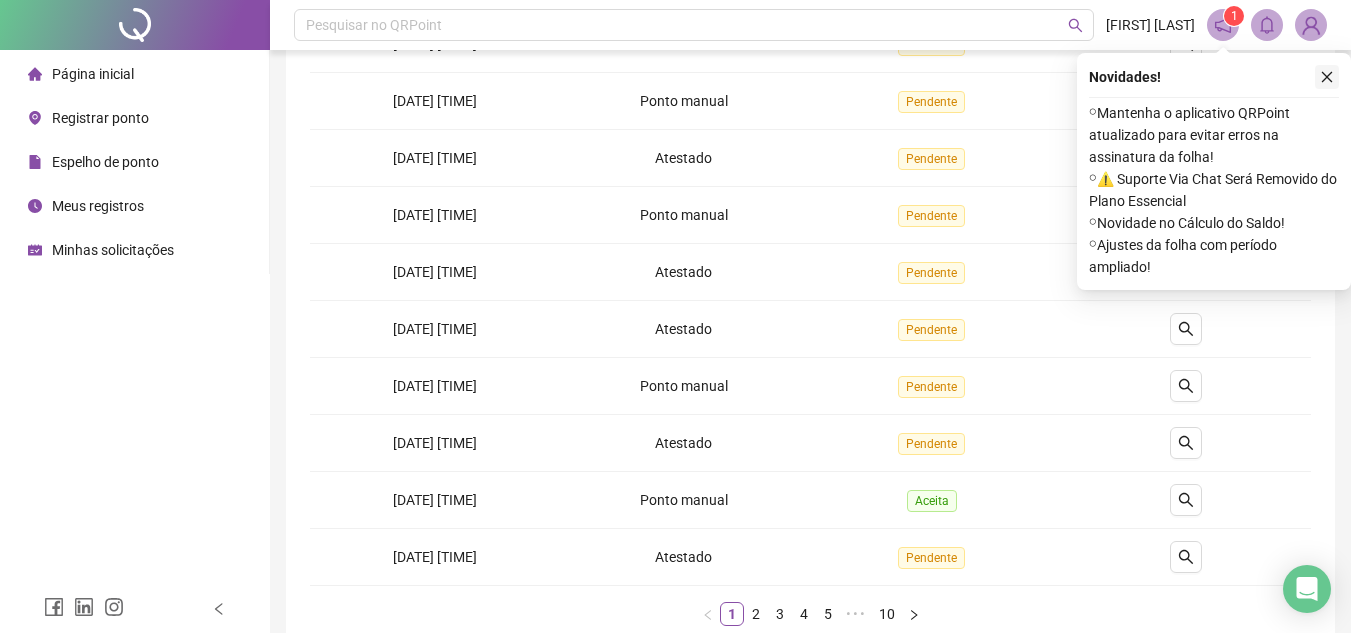 click 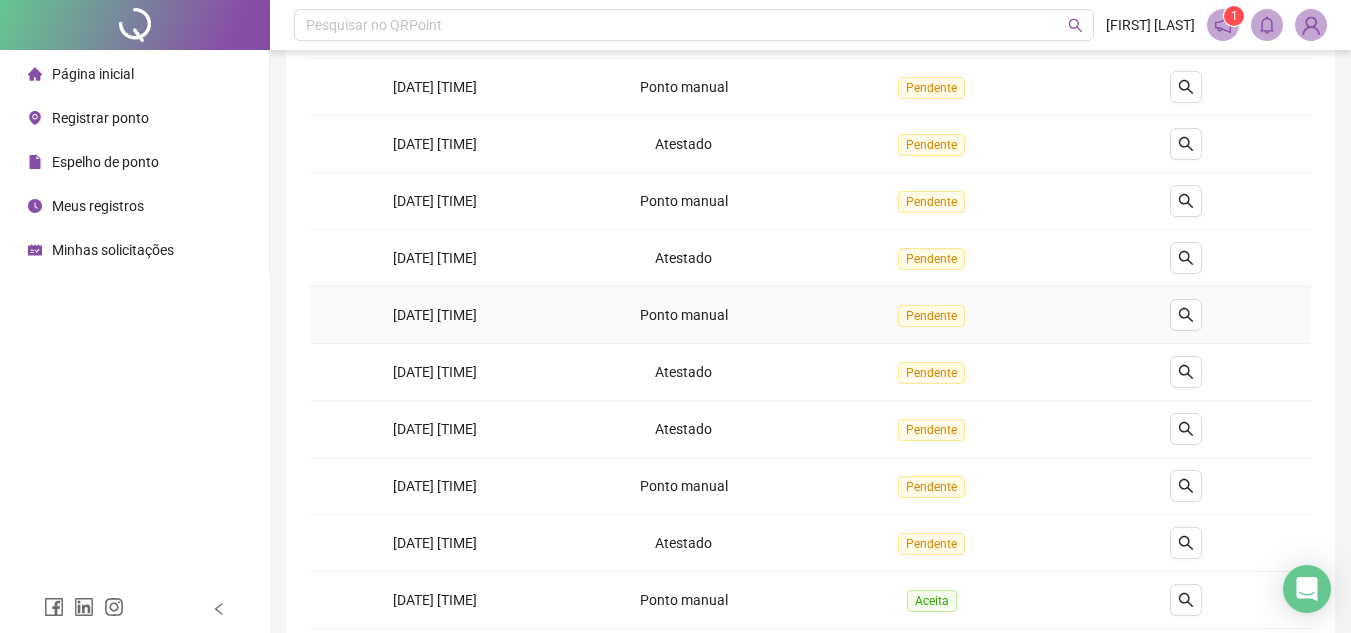 scroll, scrollTop: 300, scrollLeft: 0, axis: vertical 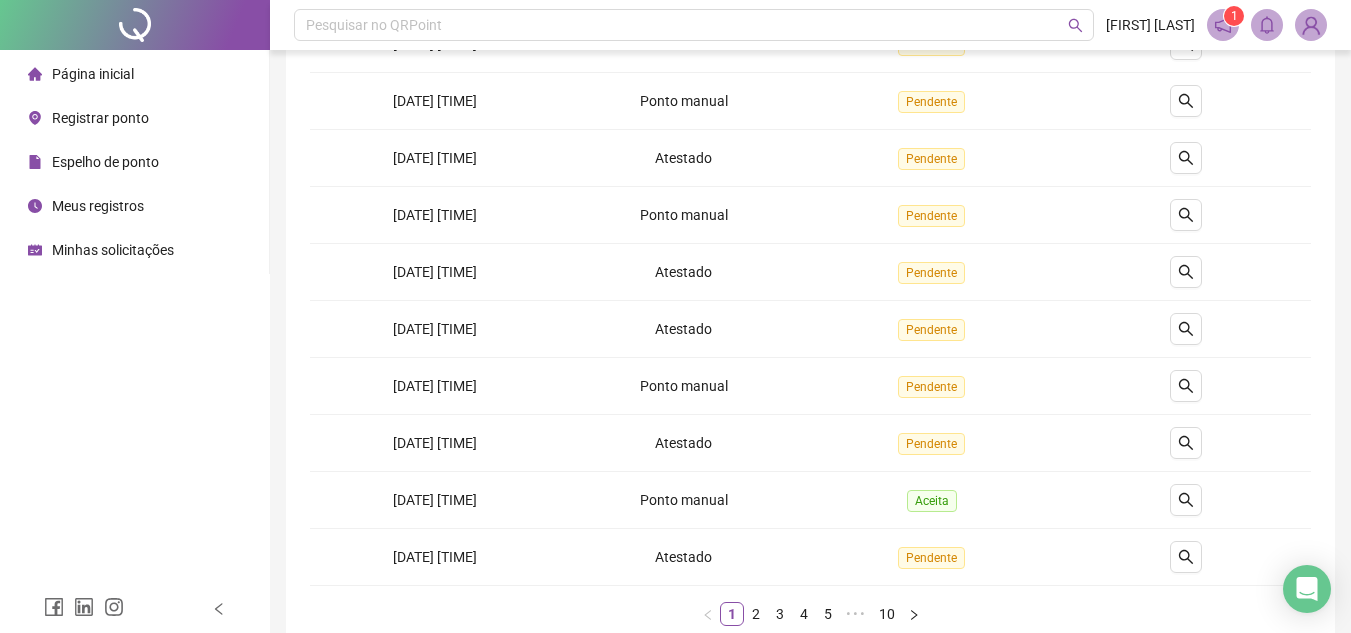 click on "Minhas solicitações" at bounding box center (113, 250) 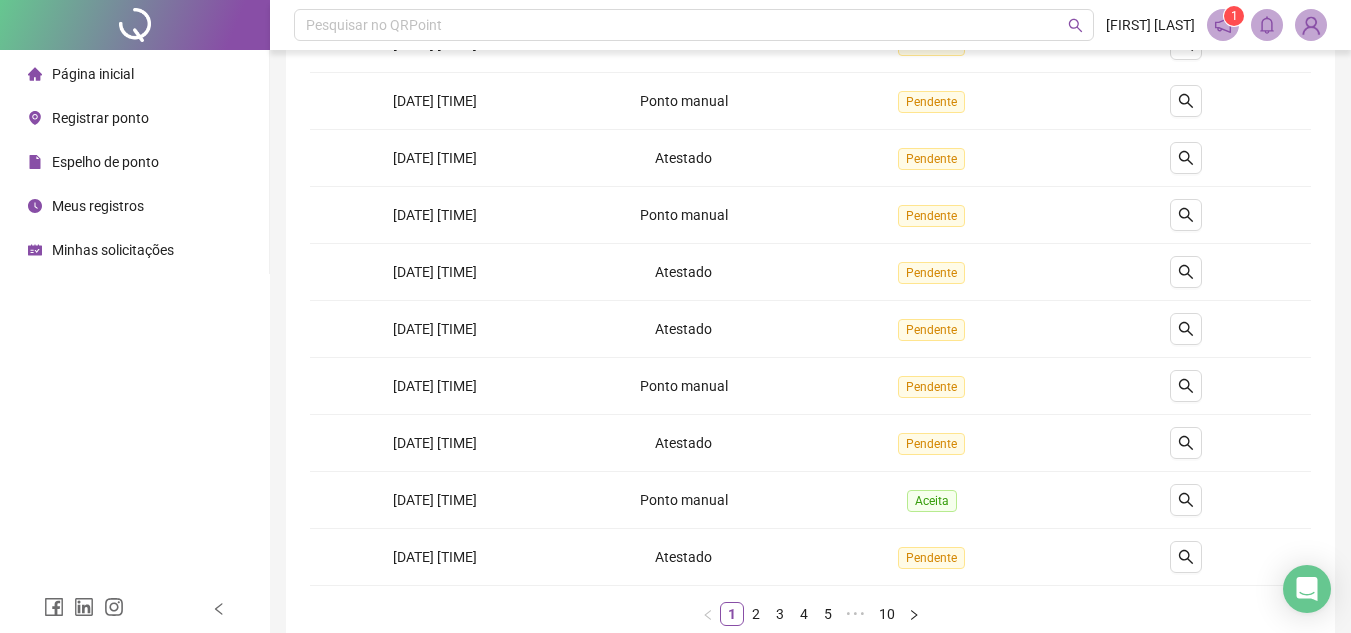 click on "Minhas solicitações" at bounding box center [113, 250] 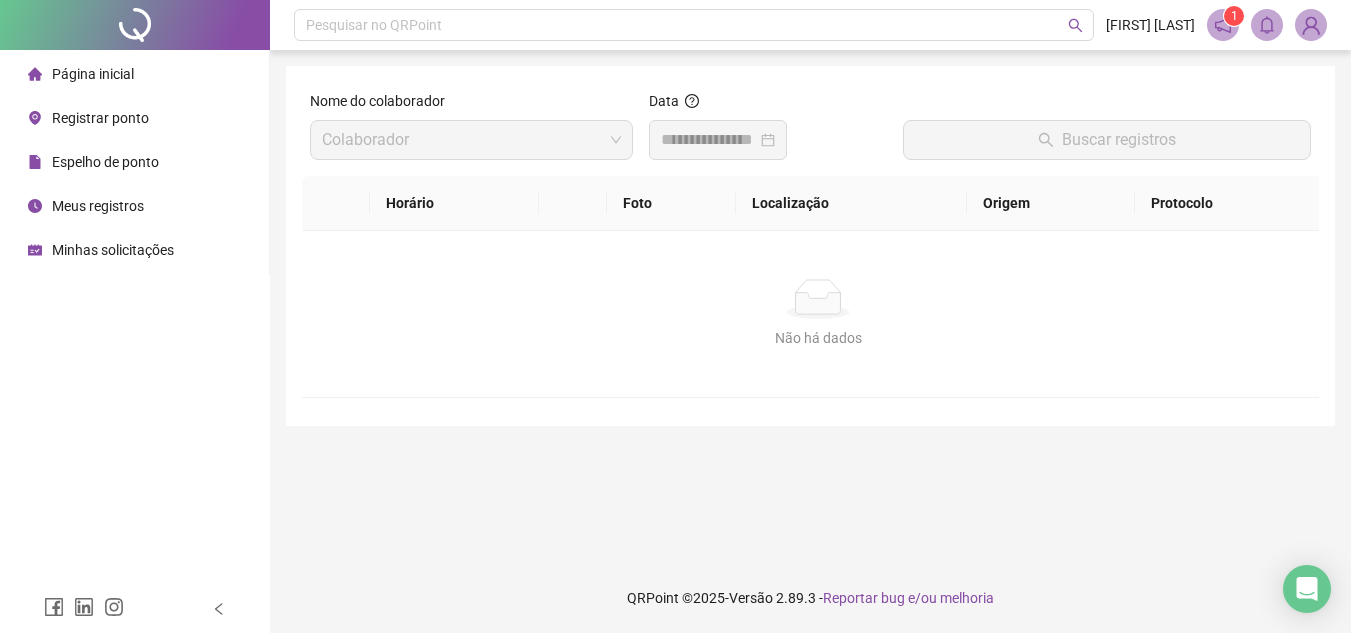 scroll, scrollTop: 0, scrollLeft: 0, axis: both 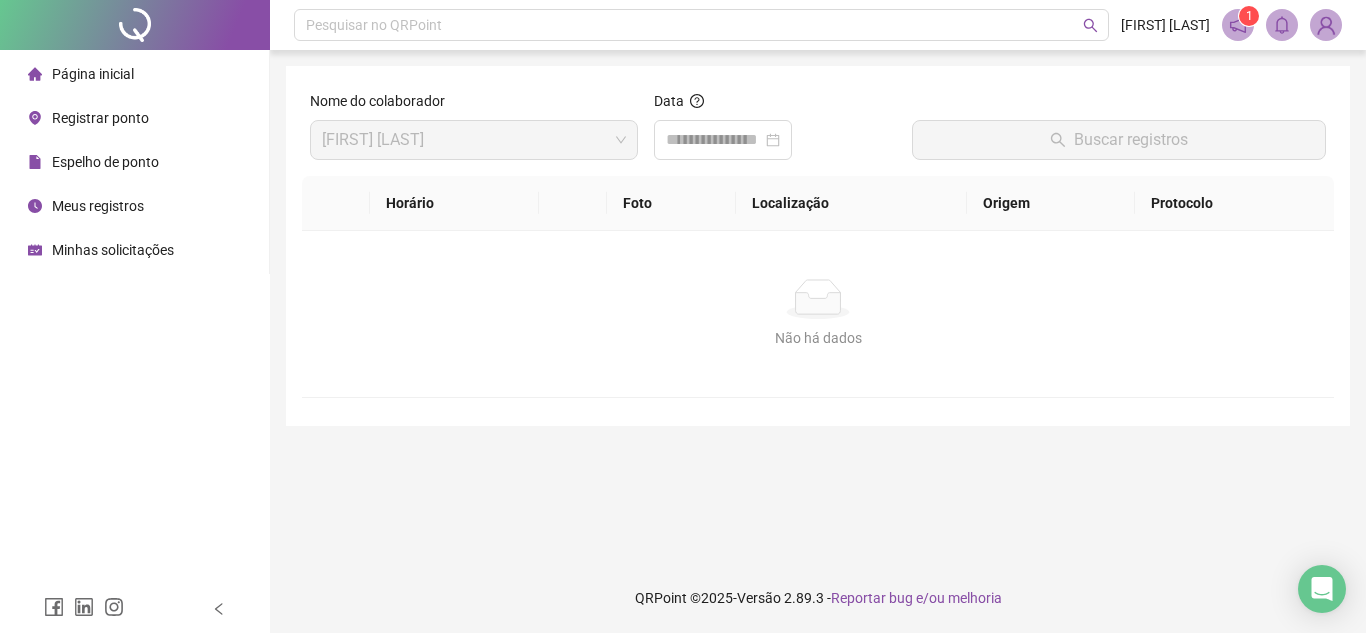 click on "Espelho de ponto" at bounding box center (105, 162) 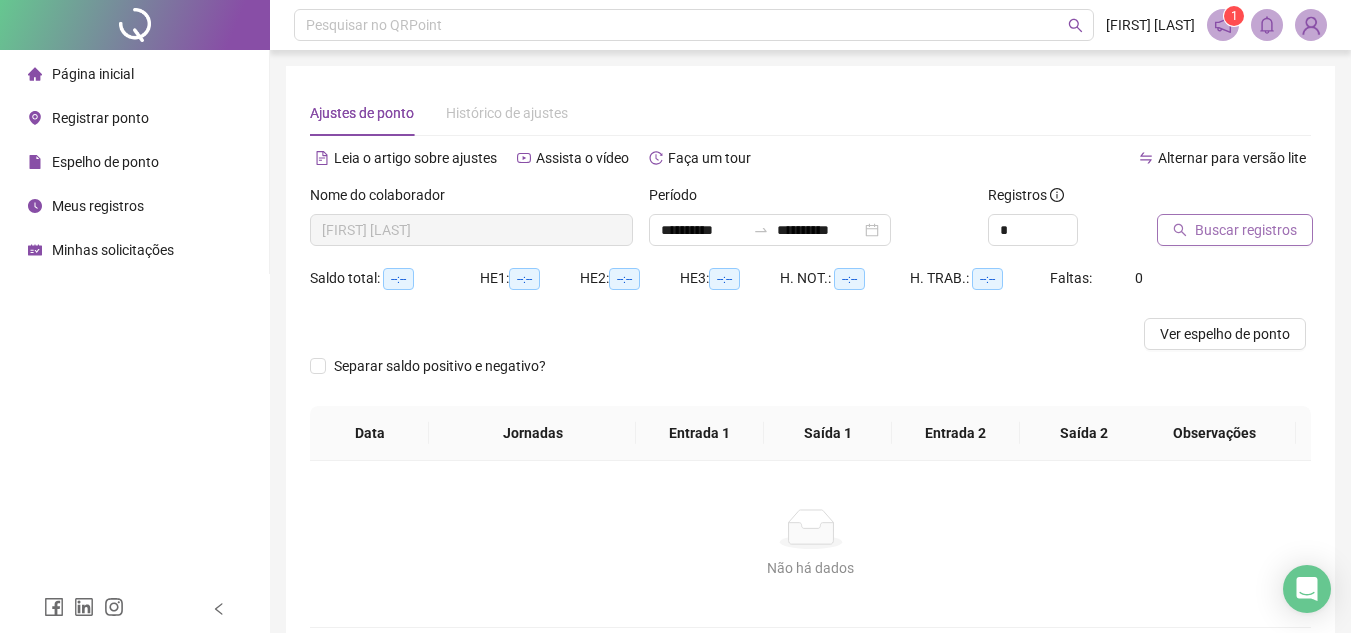 click on "Buscar registros" at bounding box center [1246, 230] 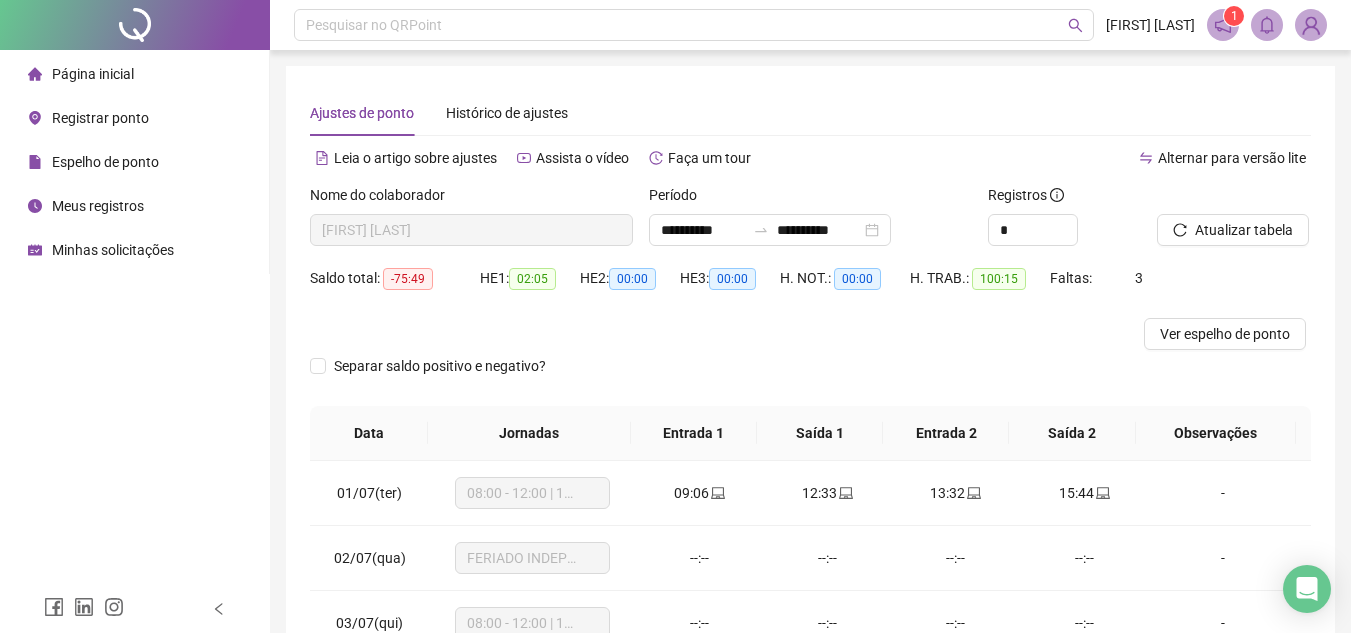click on "Minhas solicitações" at bounding box center (134, 250) 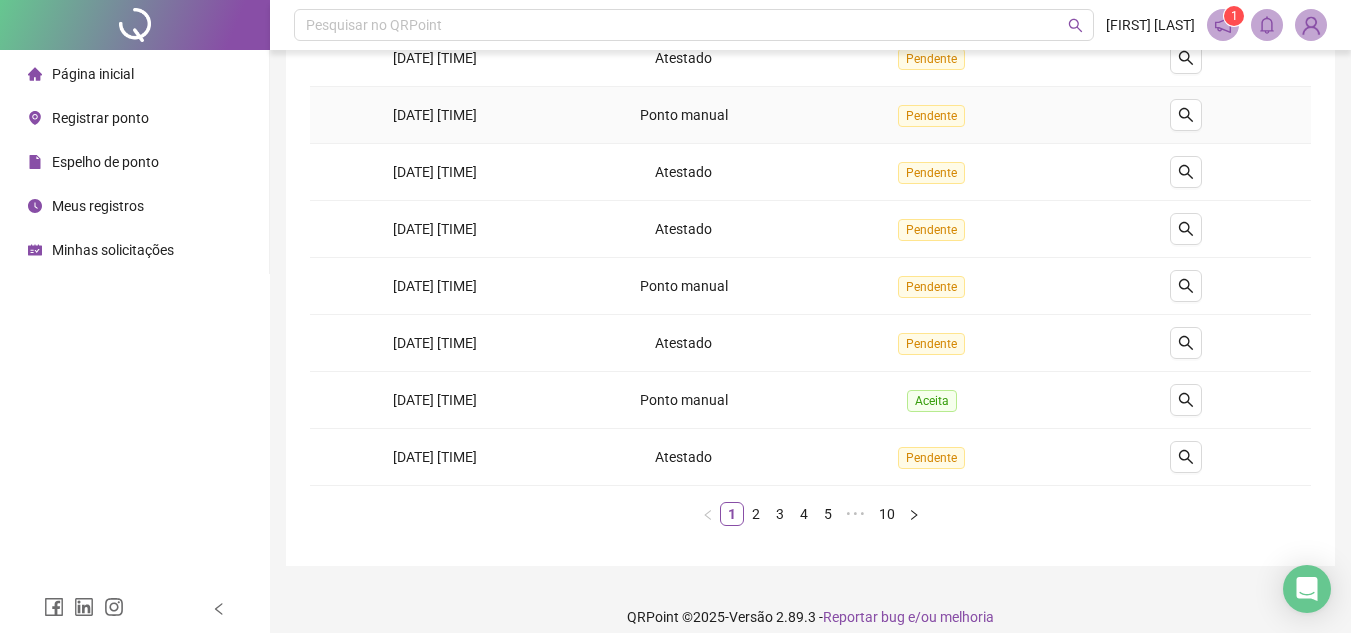 scroll, scrollTop: 419, scrollLeft: 0, axis: vertical 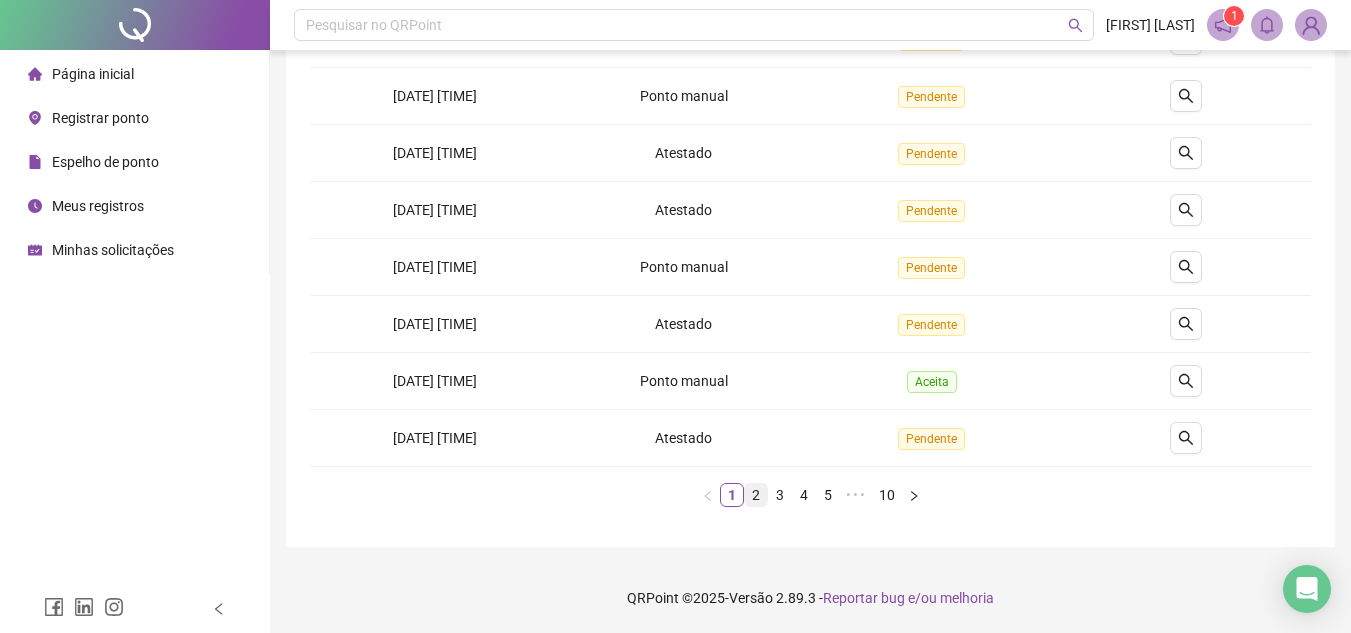 click on "2" at bounding box center [756, 495] 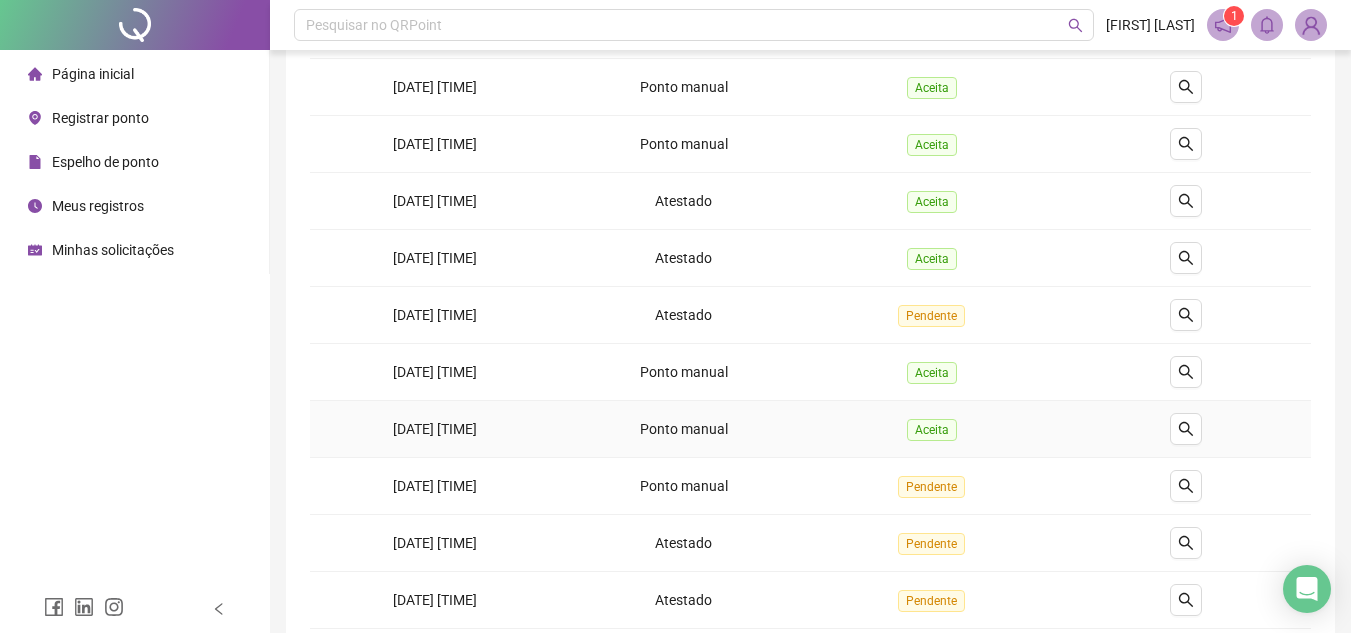 scroll, scrollTop: 300, scrollLeft: 0, axis: vertical 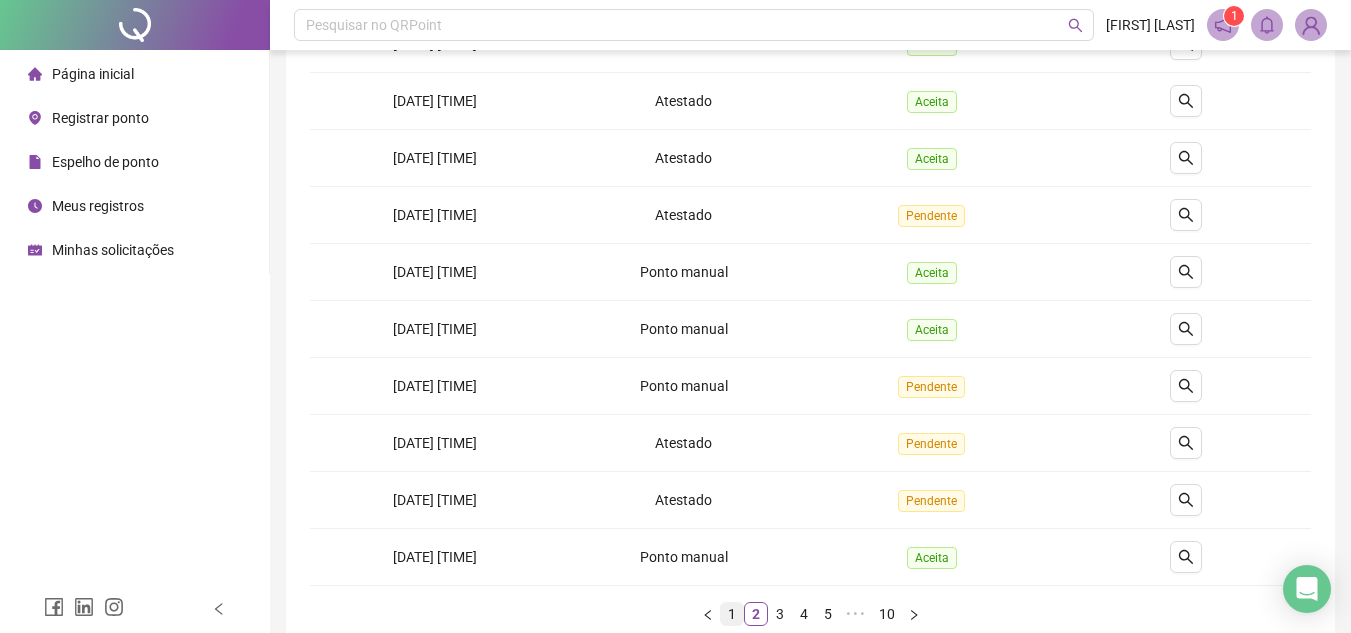 click on "1" at bounding box center [732, 614] 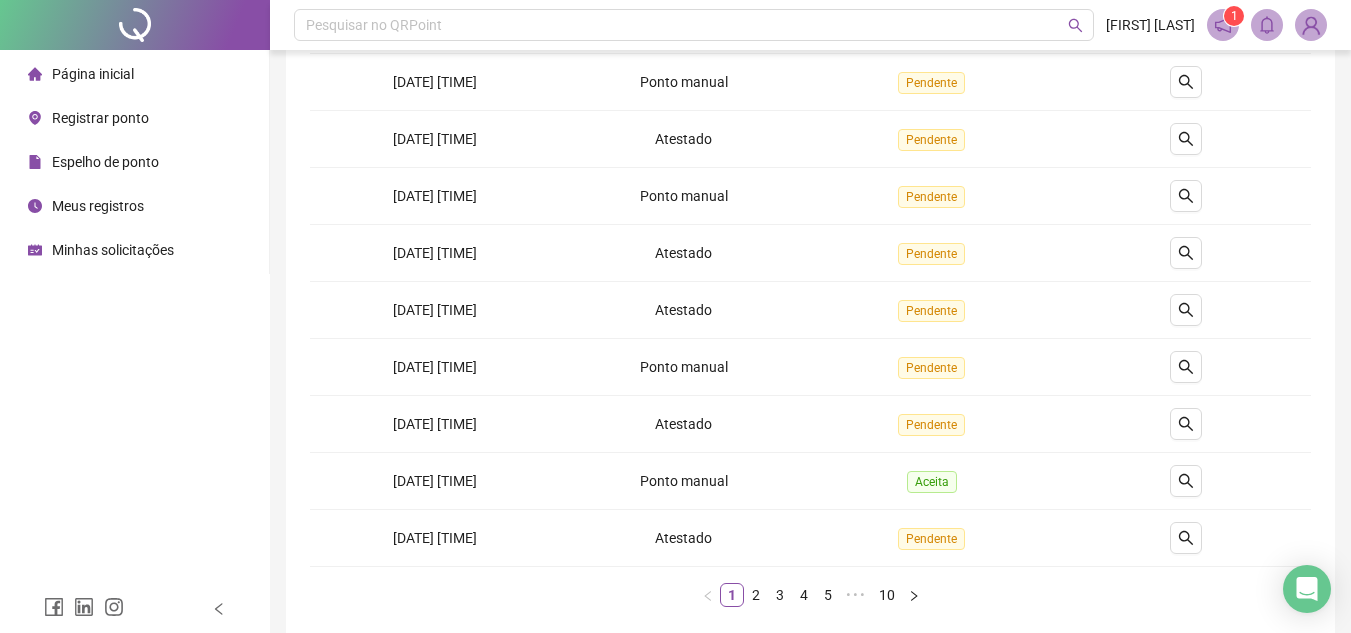 scroll, scrollTop: 419, scrollLeft: 0, axis: vertical 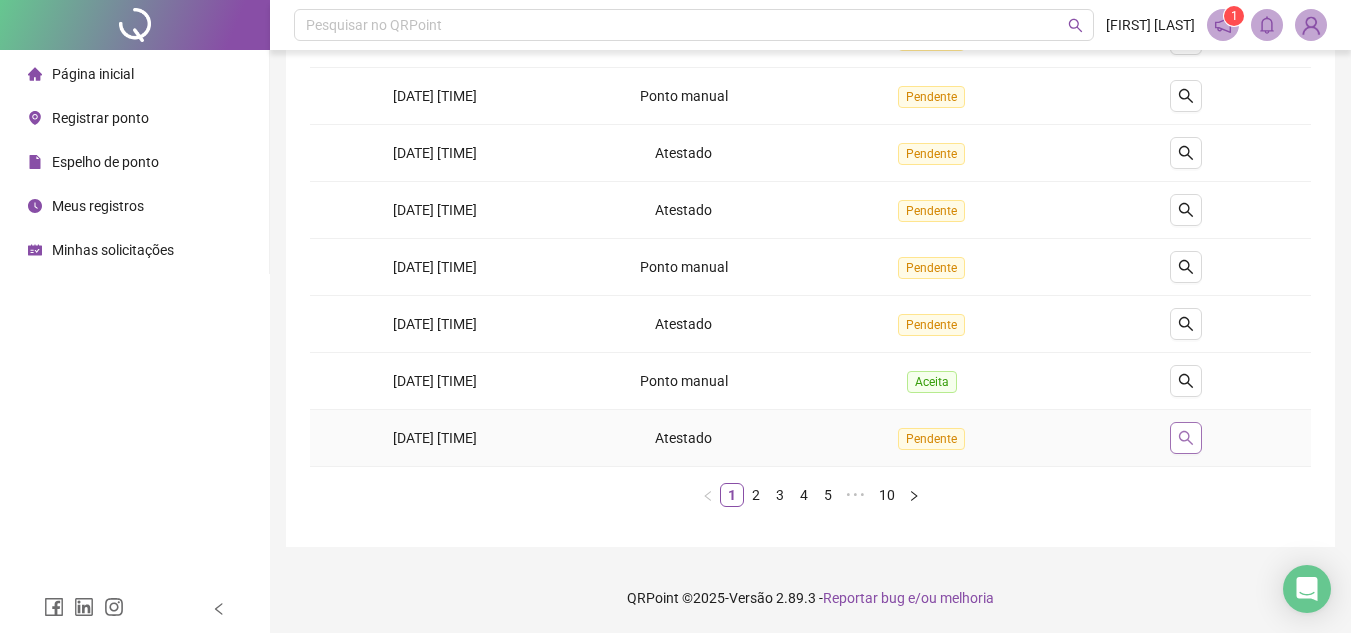 click at bounding box center (1186, 438) 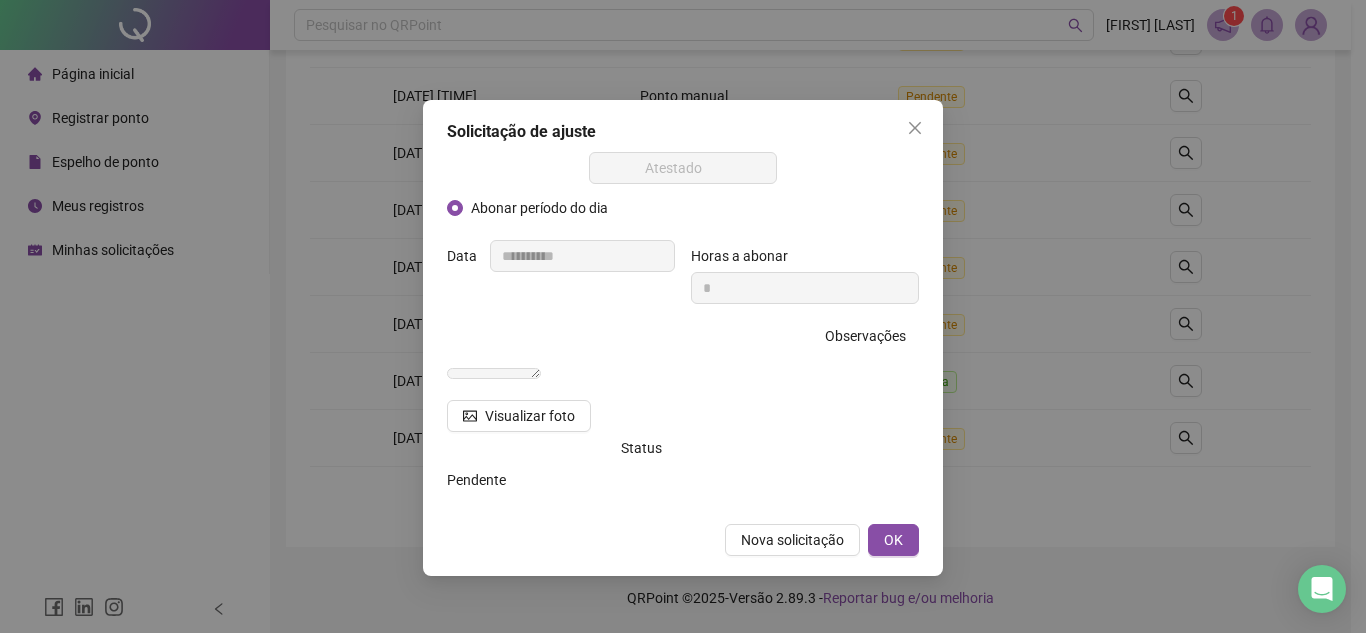 click on "**********" at bounding box center [683, 316] 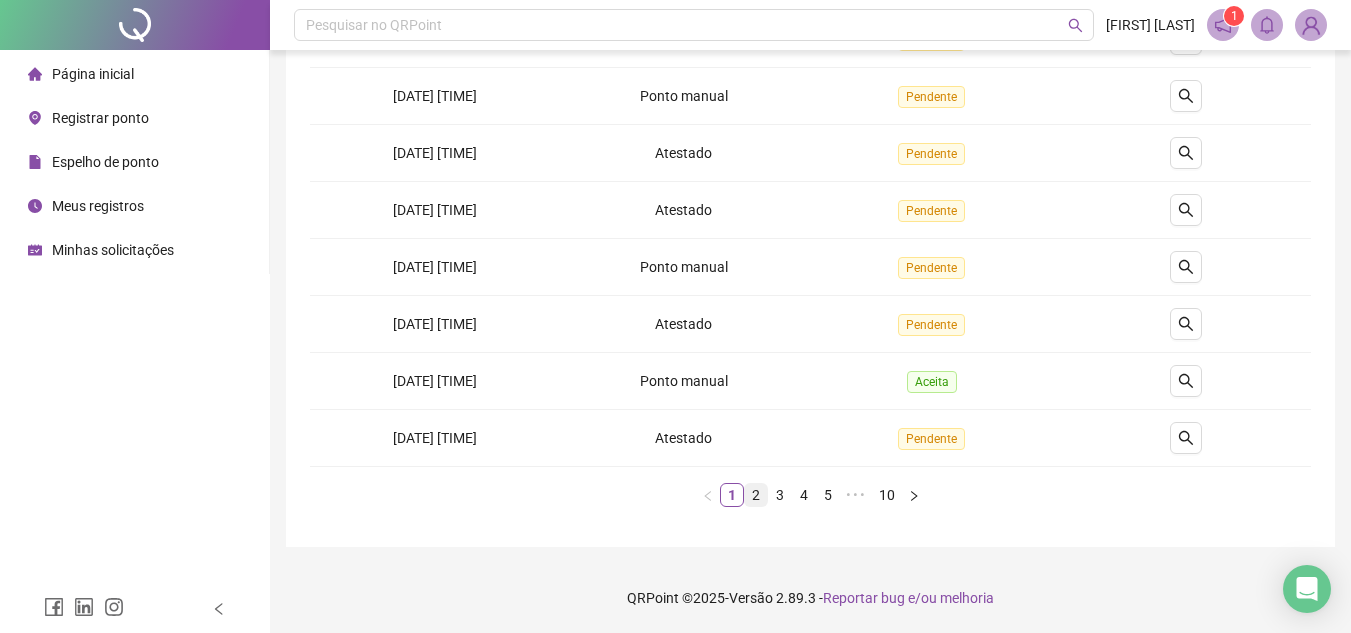 click on "2" at bounding box center (756, 495) 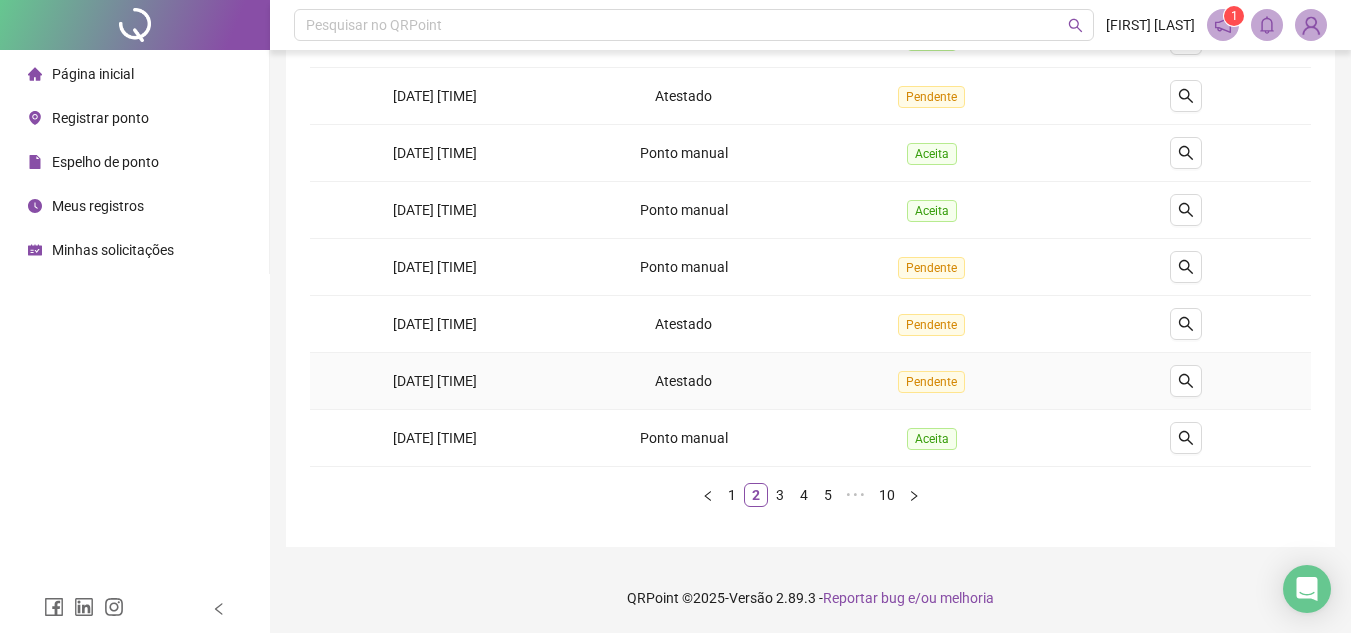 scroll, scrollTop: 19, scrollLeft: 0, axis: vertical 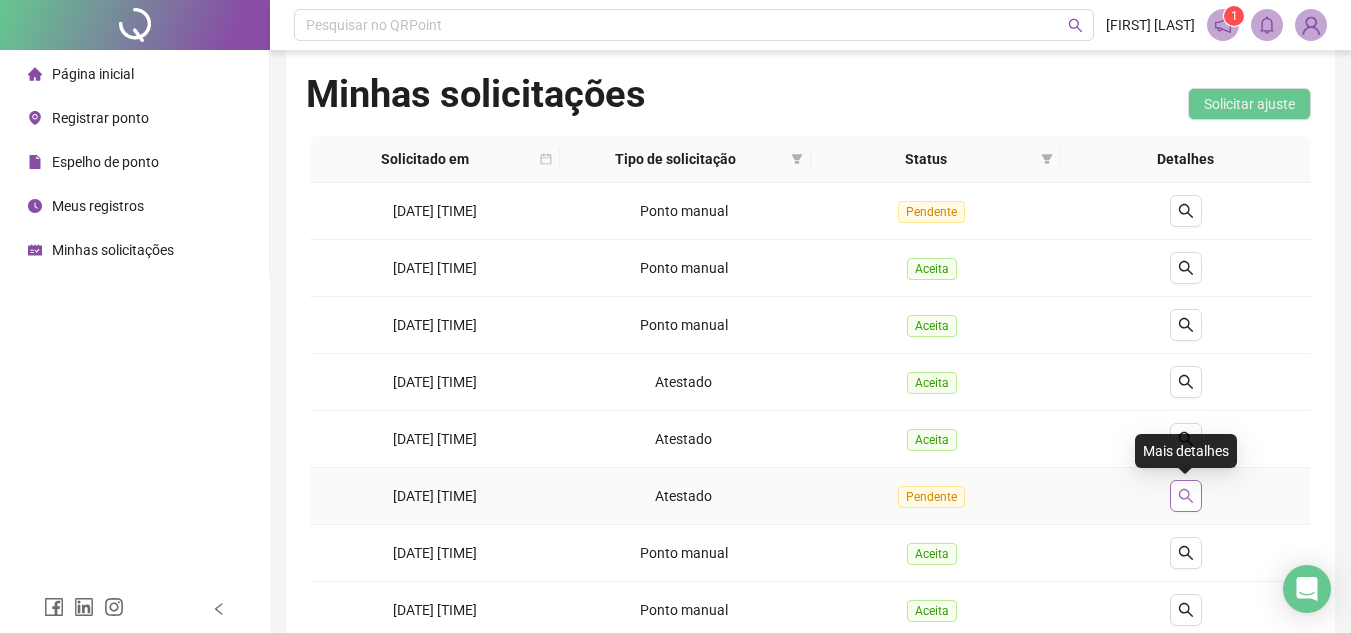 click at bounding box center [1186, 496] 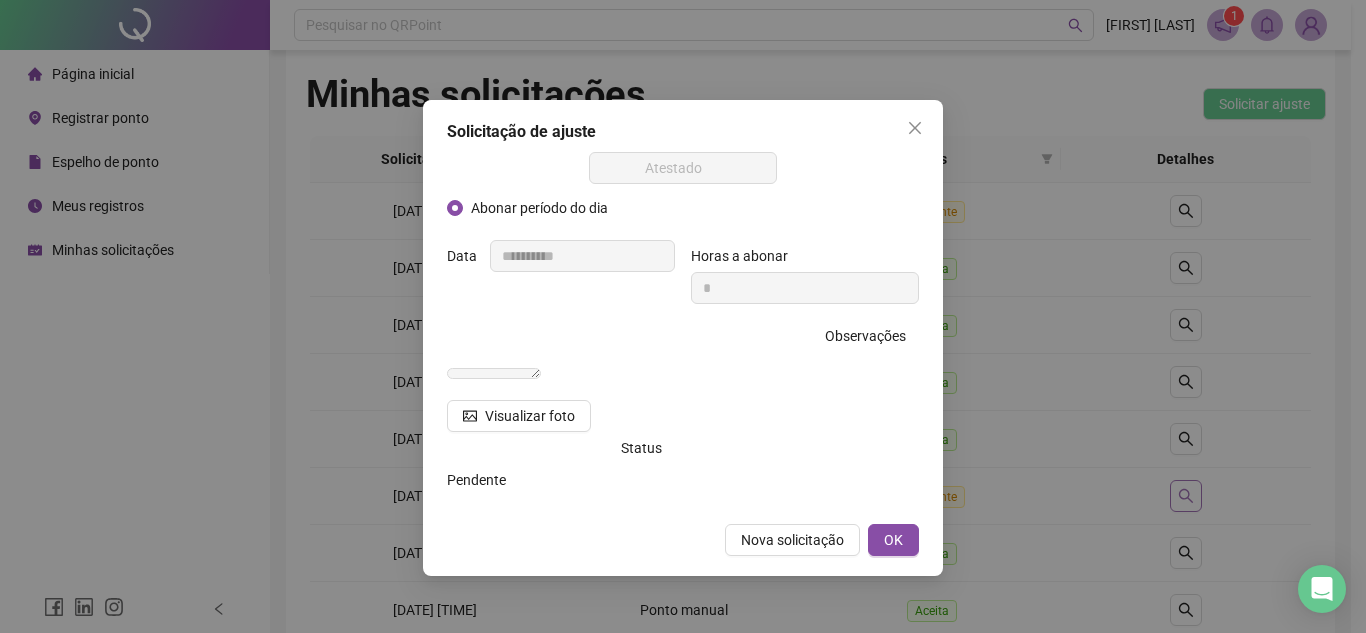 click on "**********" at bounding box center (683, 316) 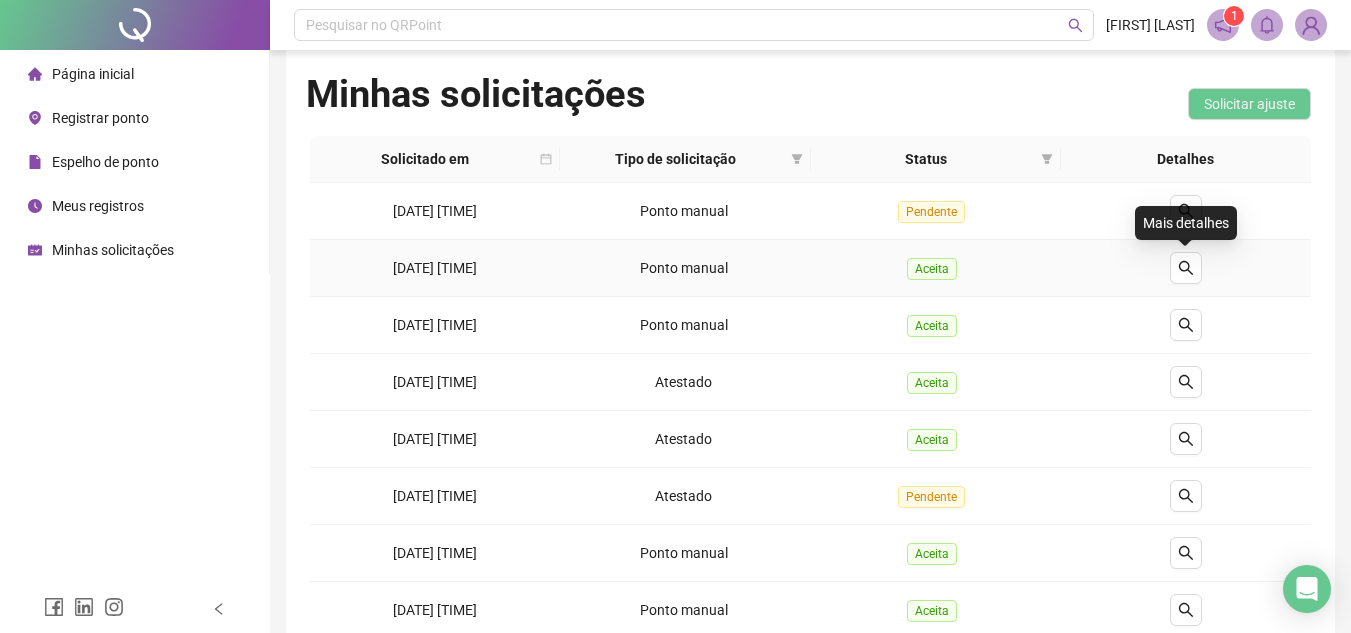 click on "Mais detalhes" at bounding box center [1186, 223] 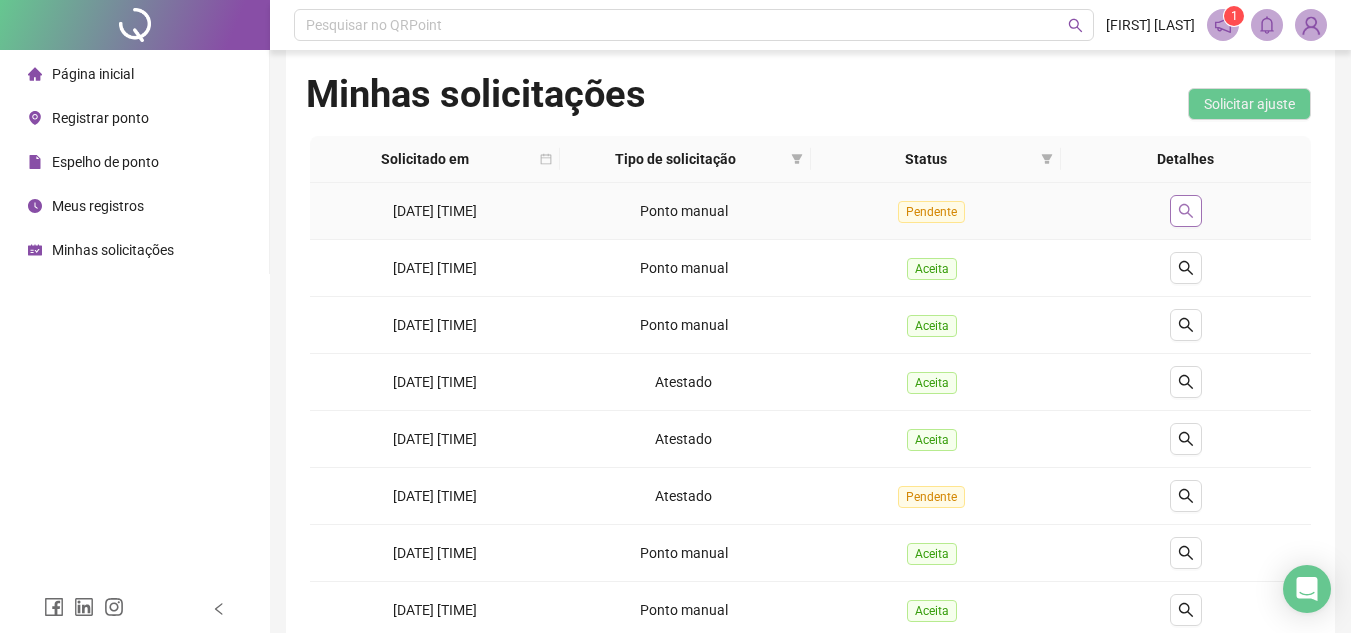 click 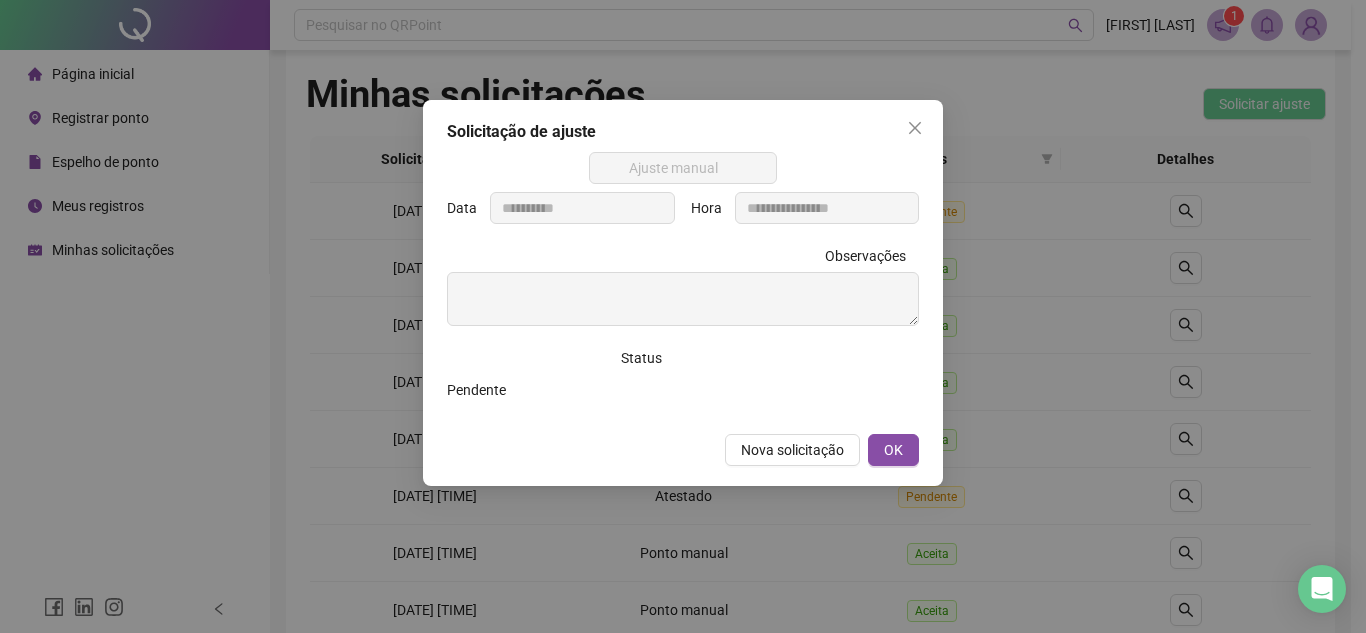 click on "**********" at bounding box center [683, 316] 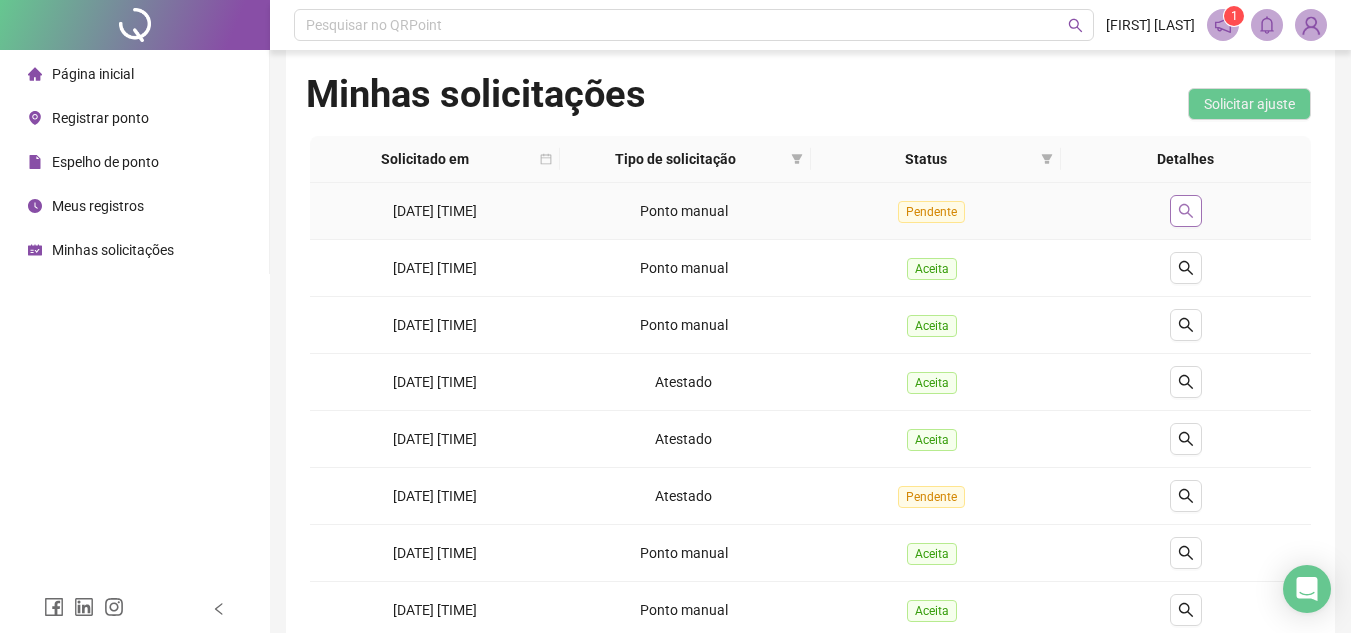 click 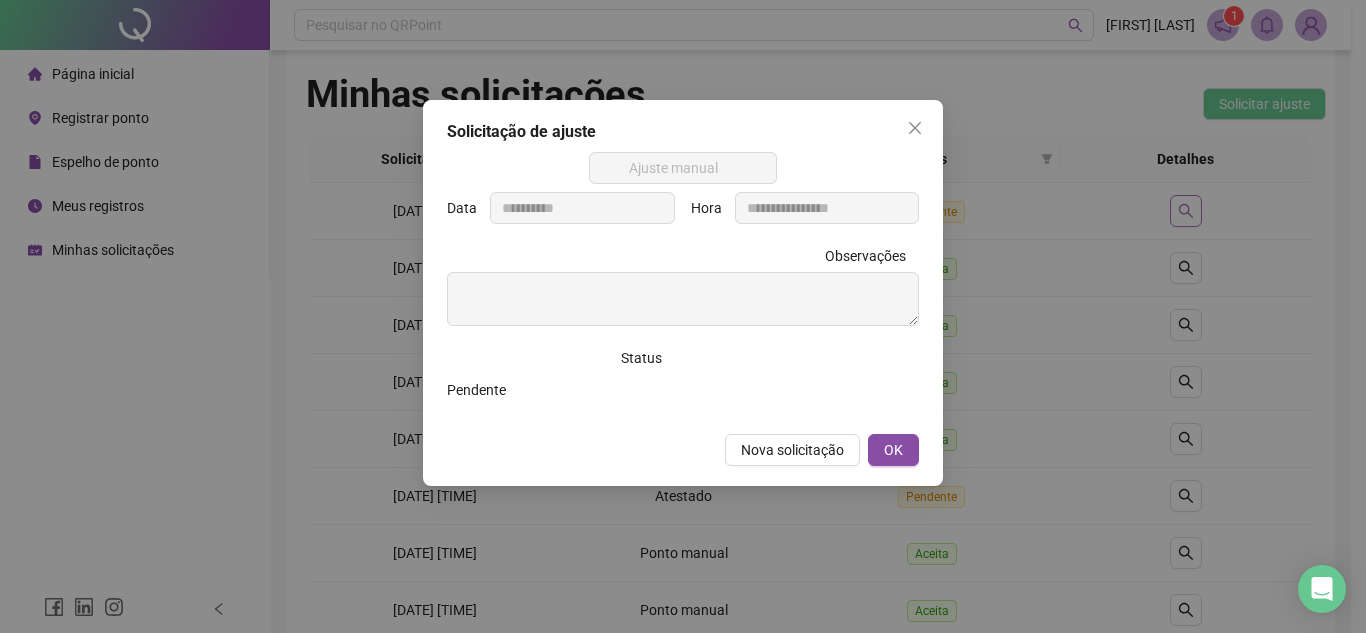 click on "**********" at bounding box center [683, 316] 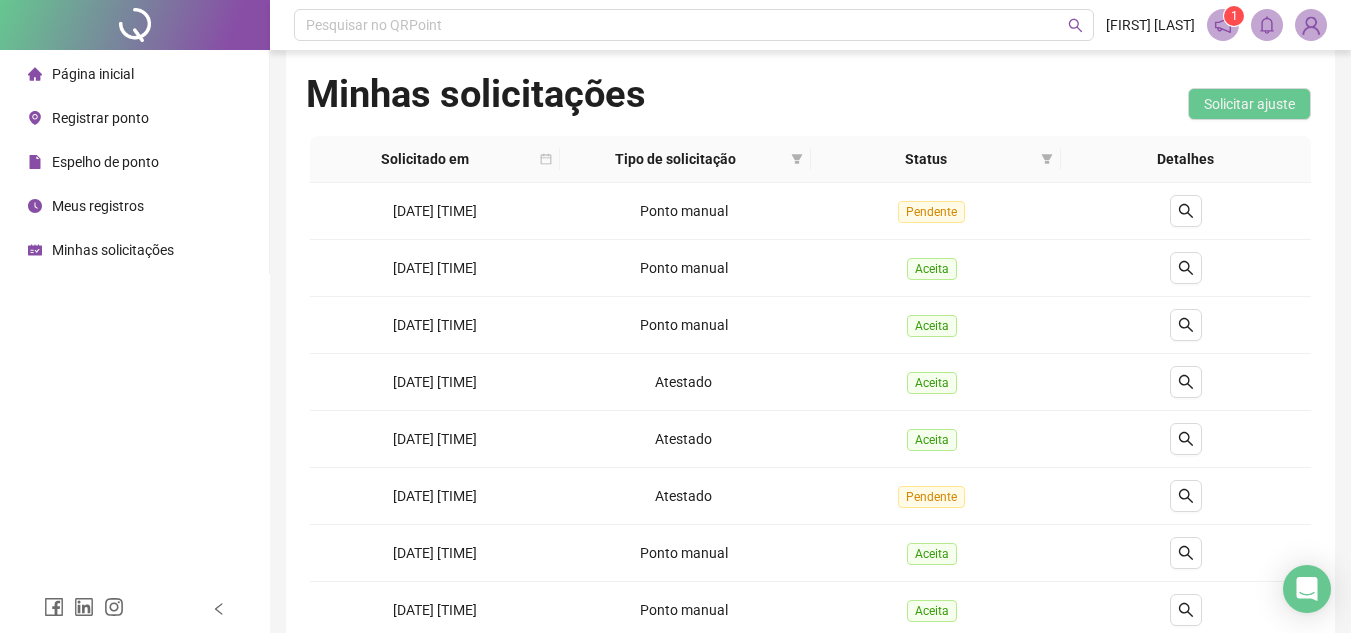 click on "Registrar ponto" at bounding box center [88, 118] 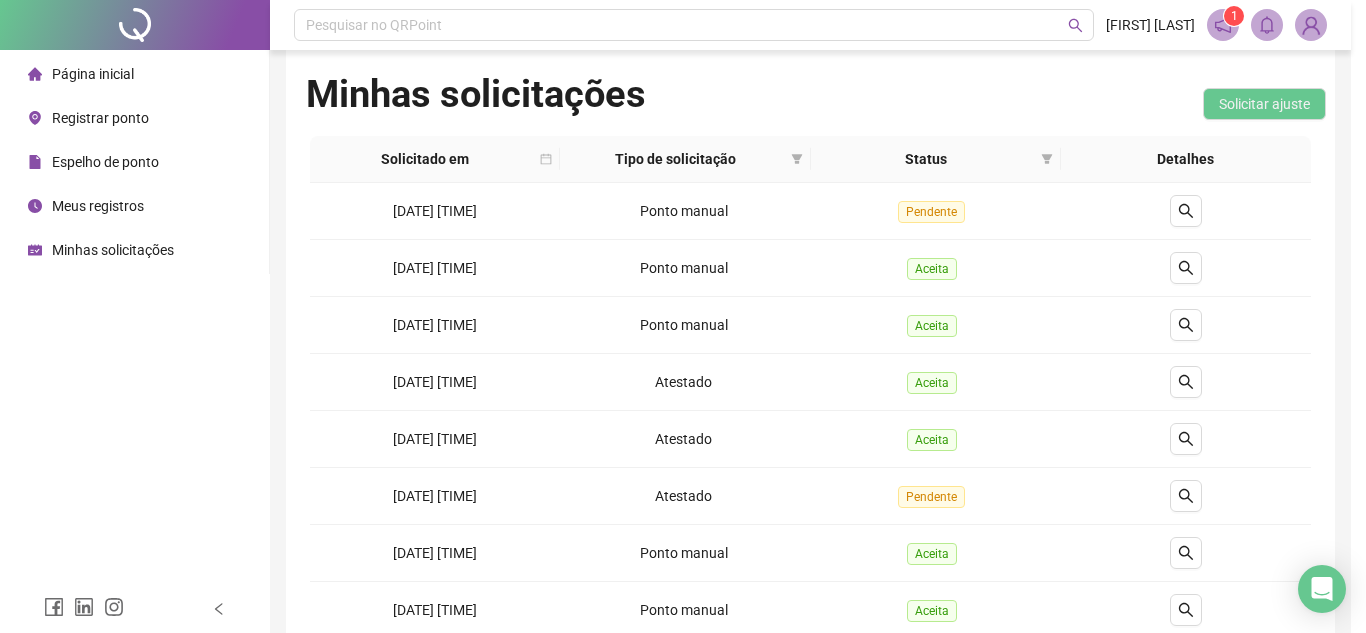 click on "Registro de ponto web 11:37:32 Empregador :  Colaborador :  REGISTRAR PONTO SOLICITAR AJUSTE" at bounding box center [683, 316] 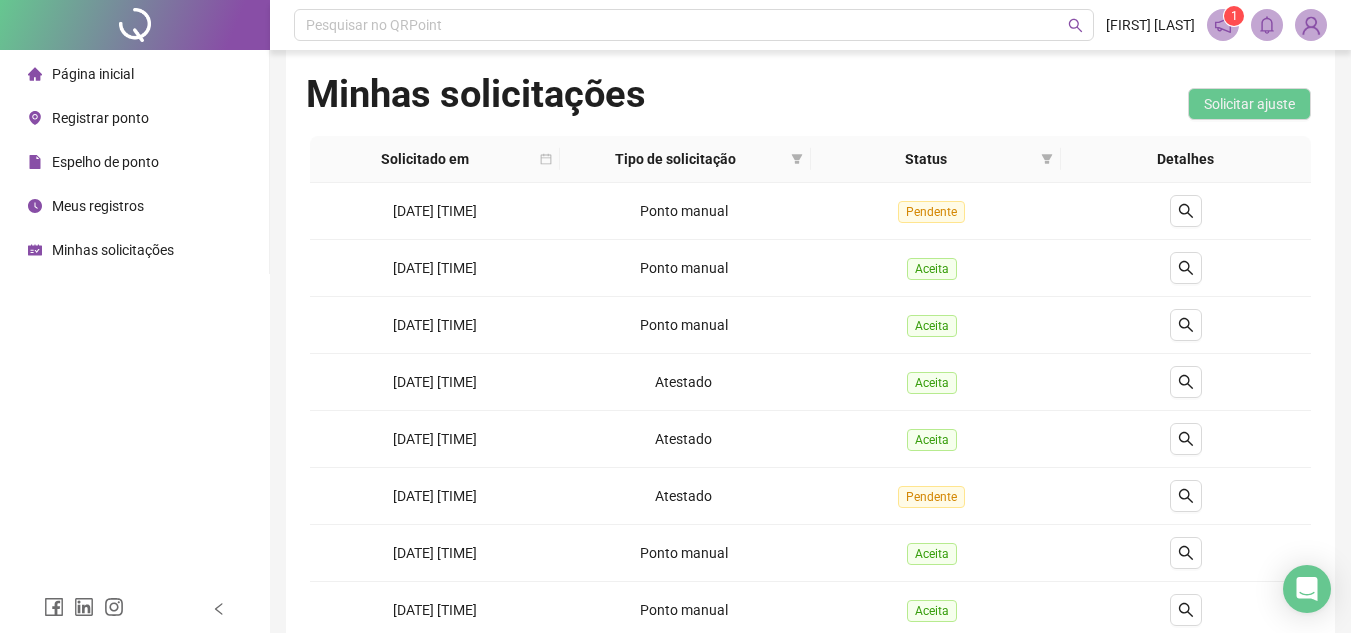 click on "Espelho de ponto" at bounding box center [105, 162] 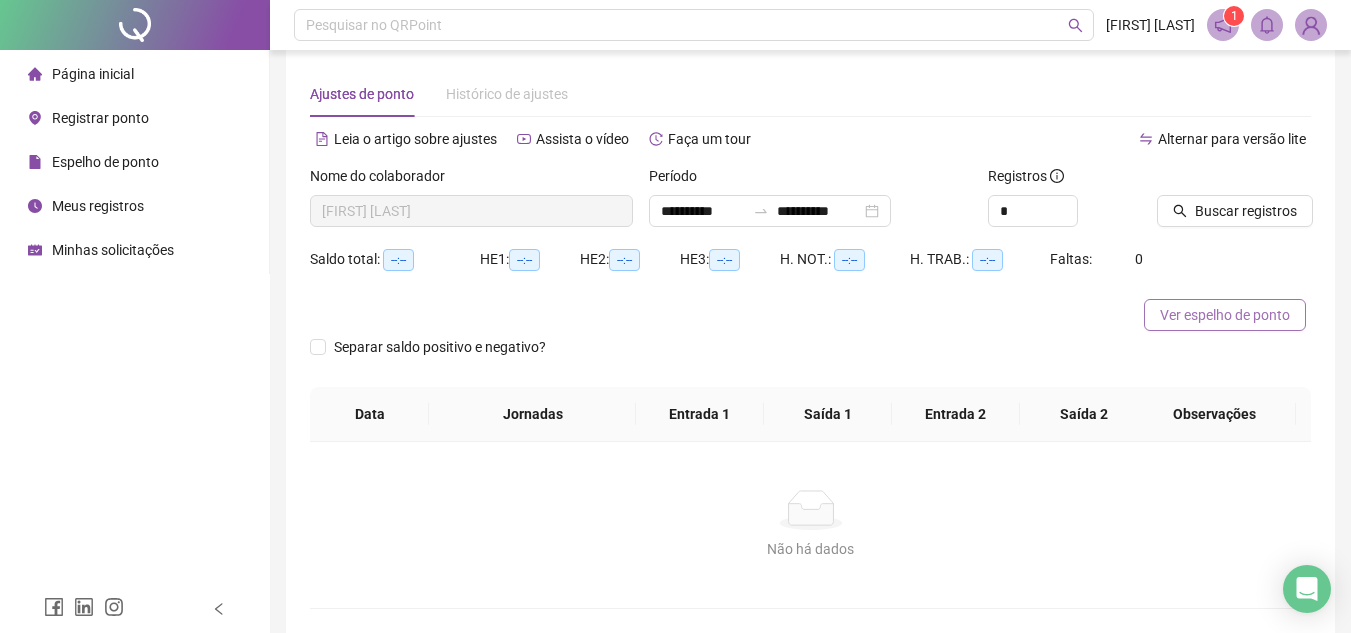 click on "Ver espelho de ponto" at bounding box center [1225, 315] 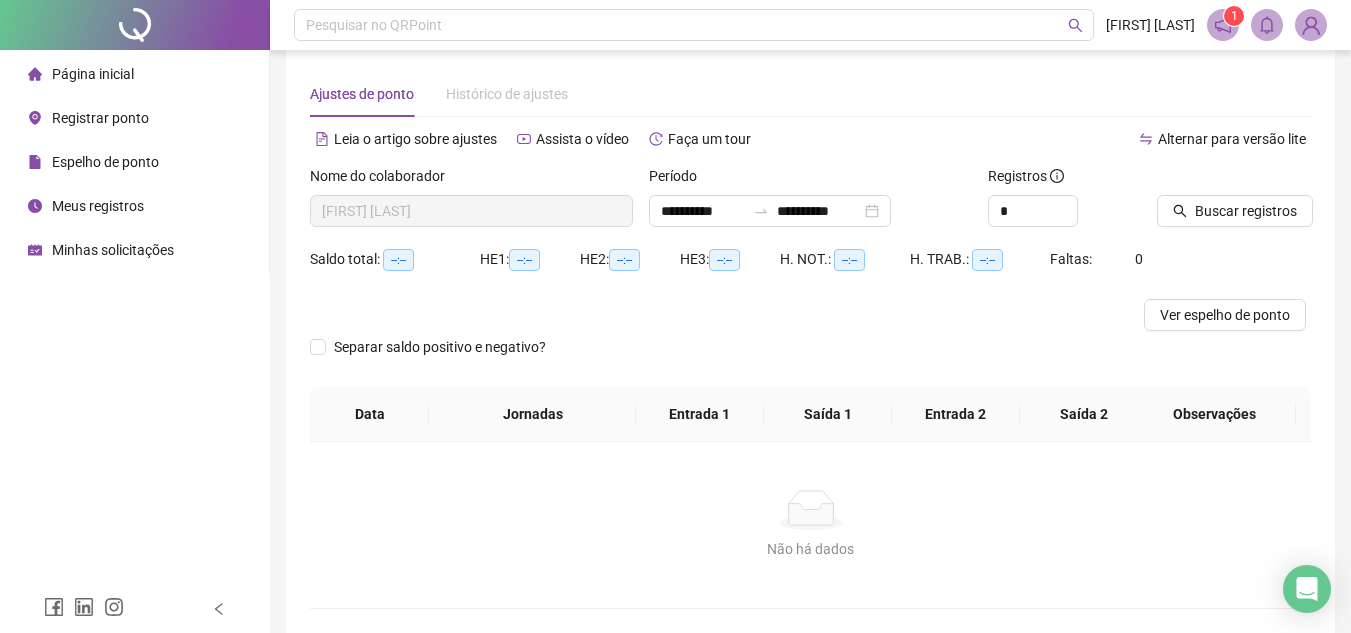 click on "Página inicial" at bounding box center (93, 74) 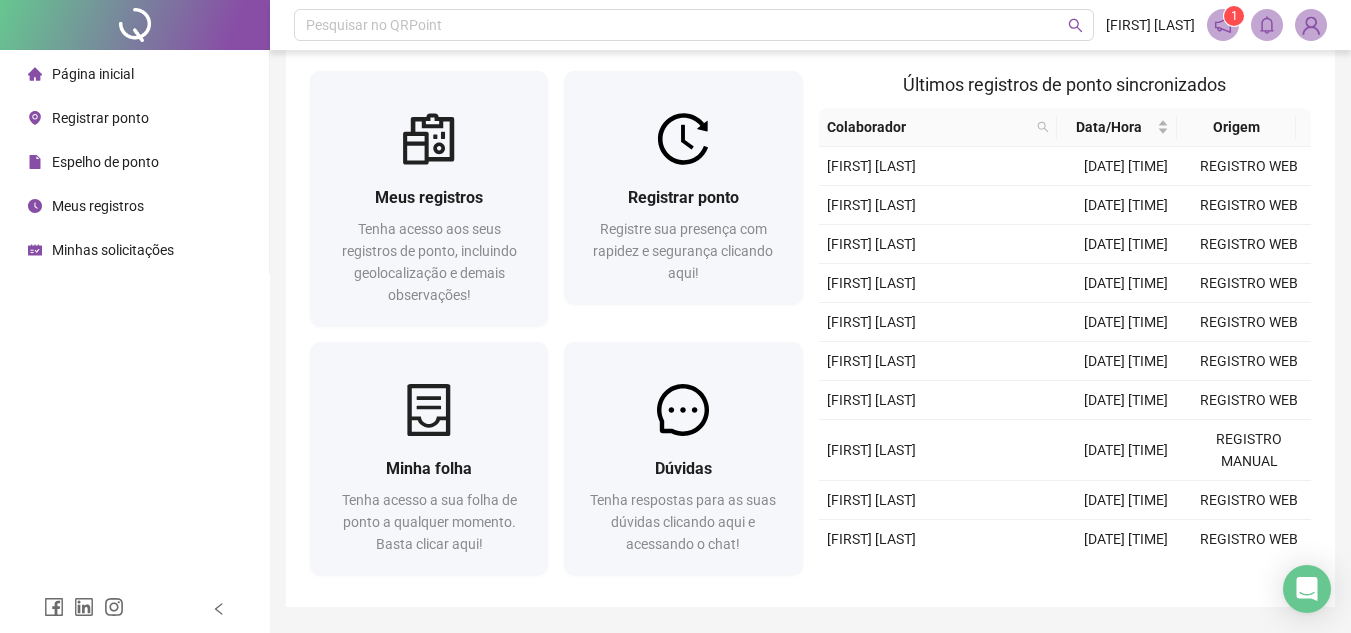 click on "Minhas solicitações" at bounding box center (113, 250) 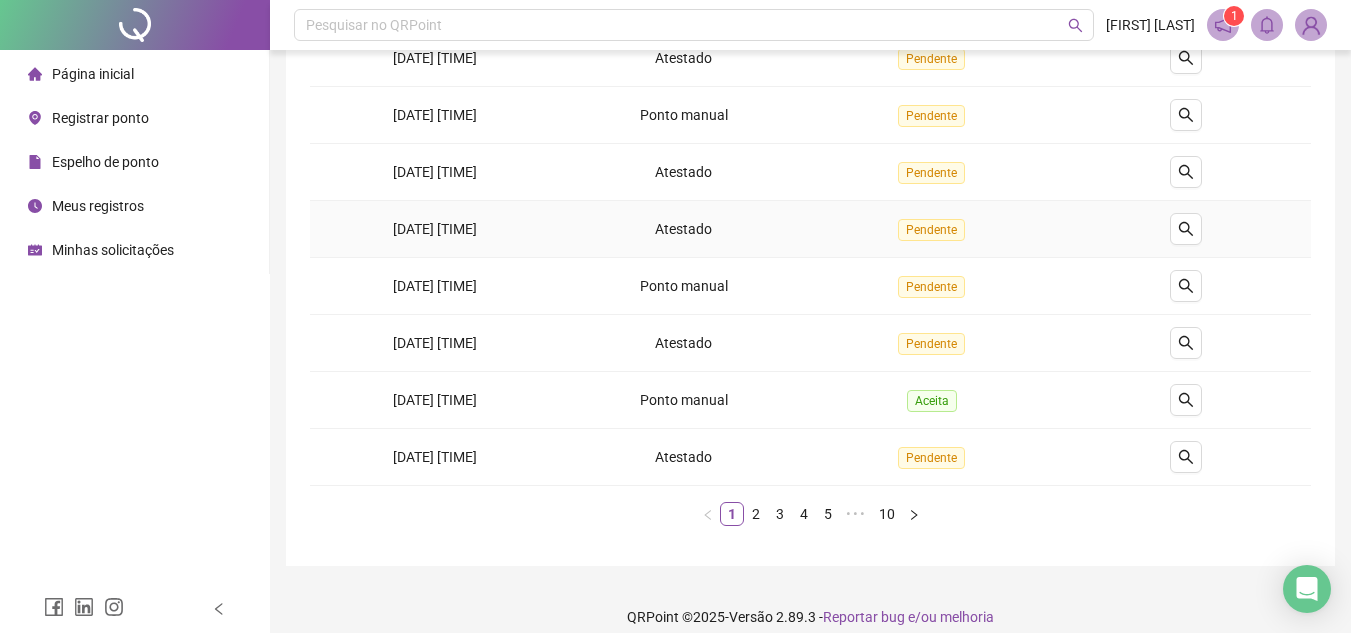 scroll, scrollTop: 0, scrollLeft: 0, axis: both 